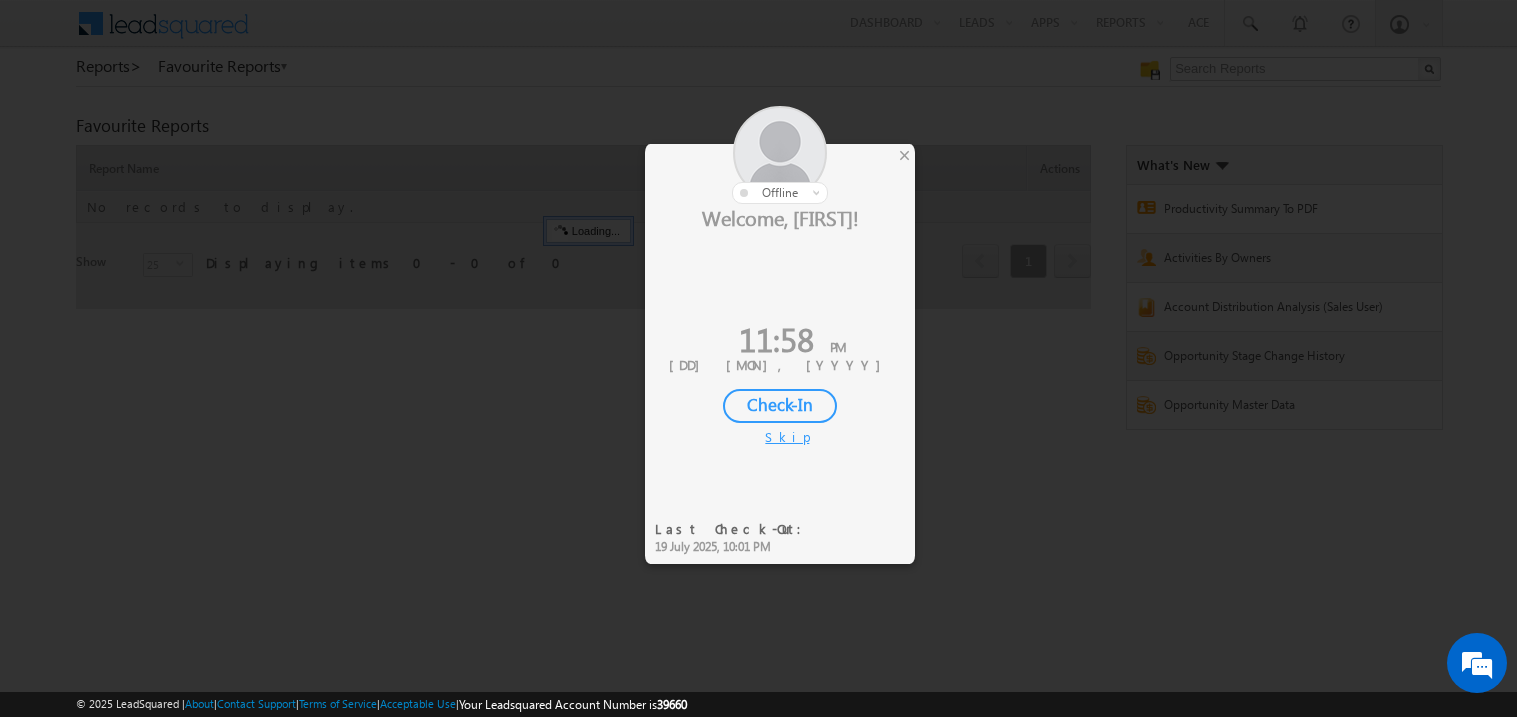 scroll, scrollTop: 0, scrollLeft: 0, axis: both 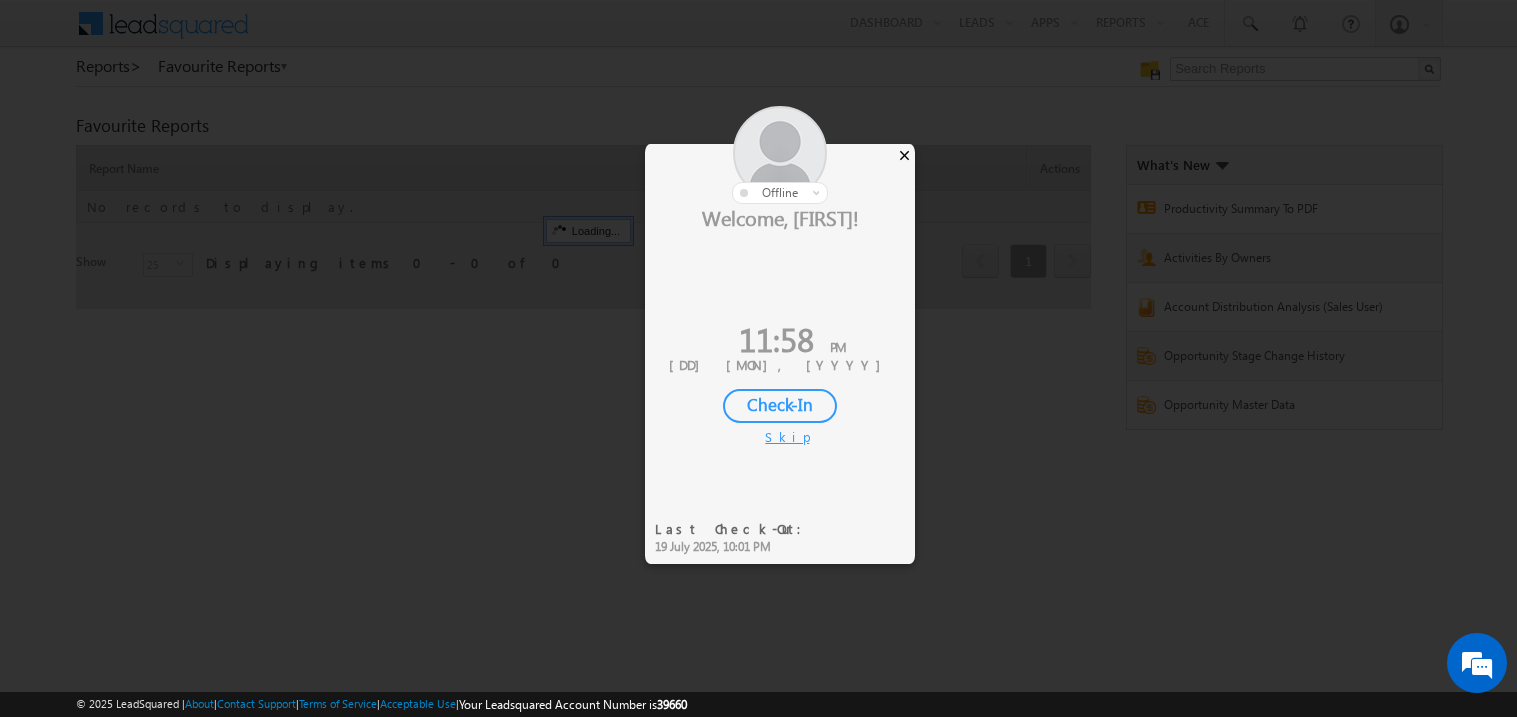 click on "×" at bounding box center (904, 155) 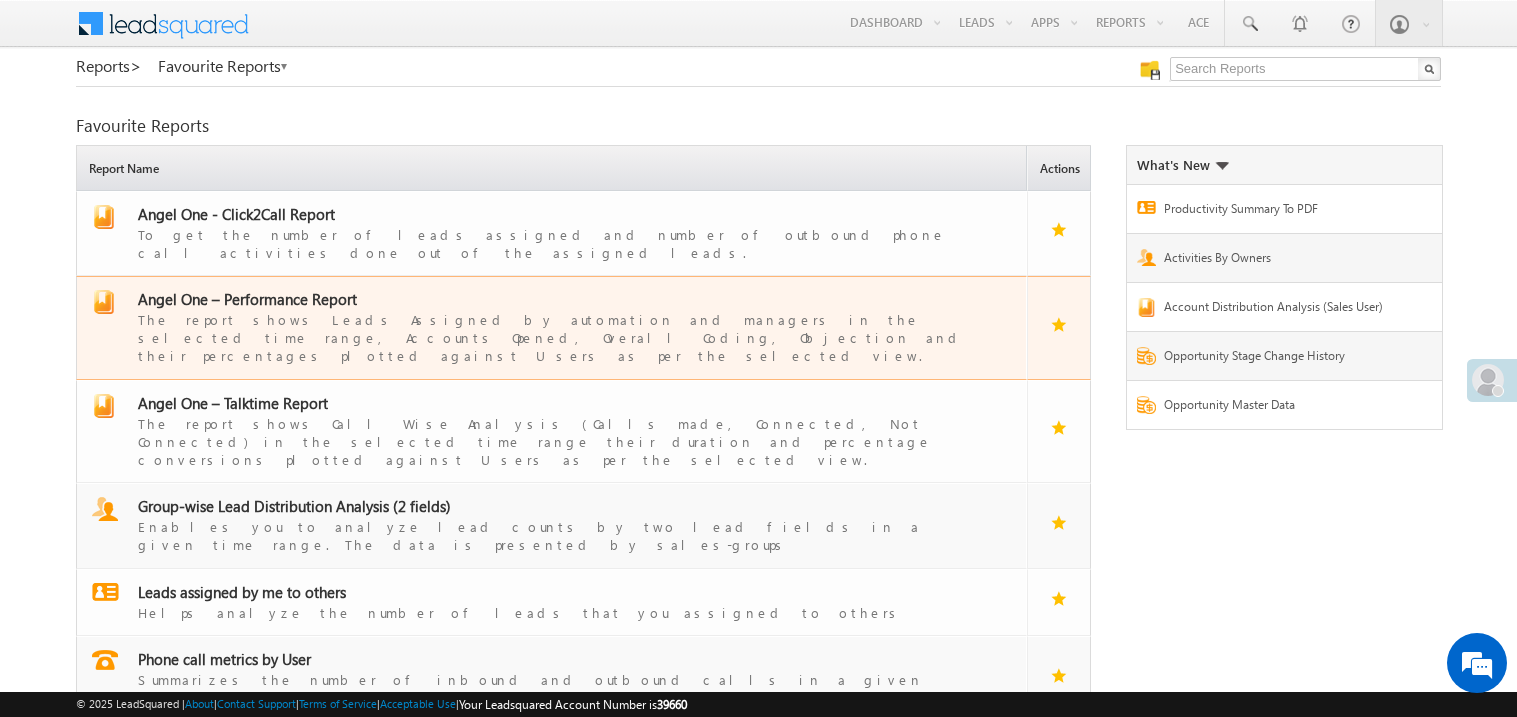 click on "Angel One – Performance Report" at bounding box center [247, 299] 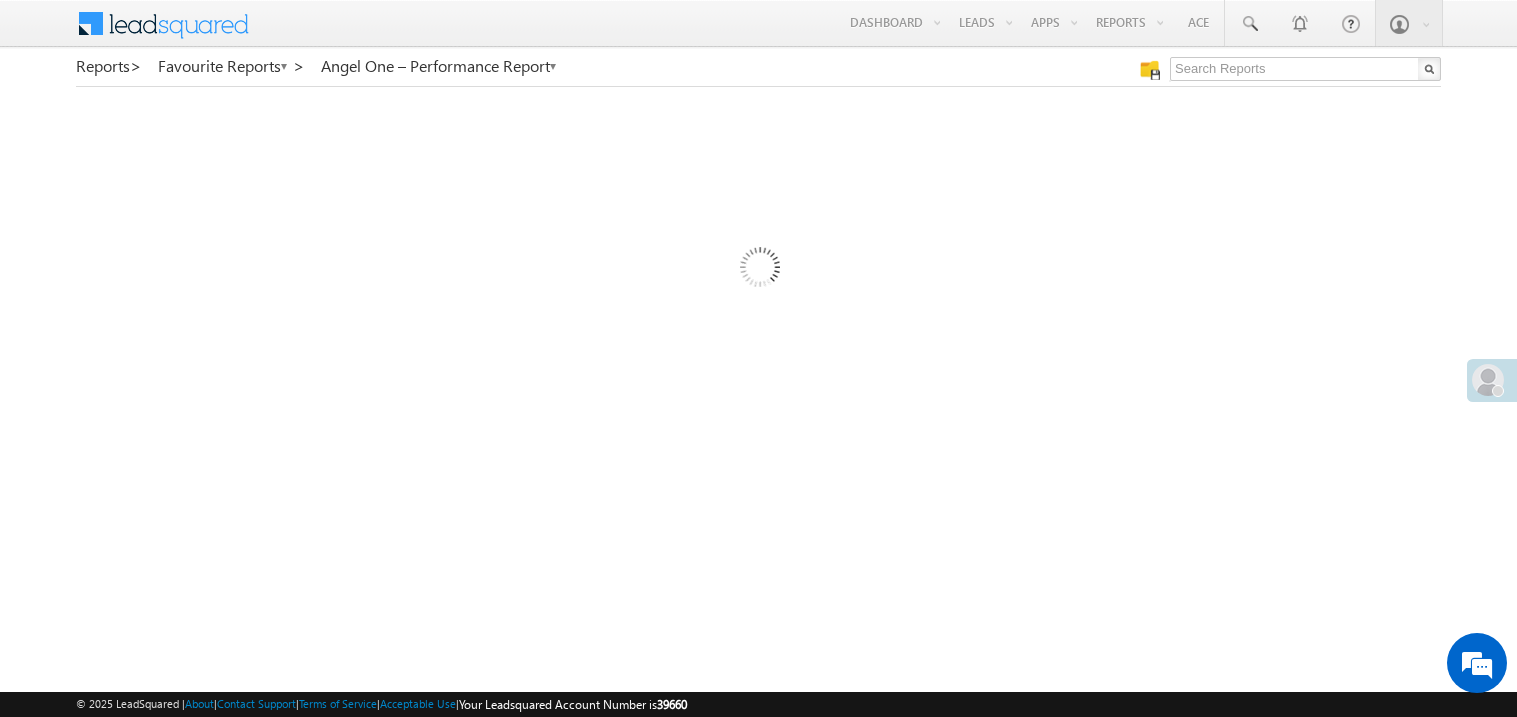scroll, scrollTop: 0, scrollLeft: 0, axis: both 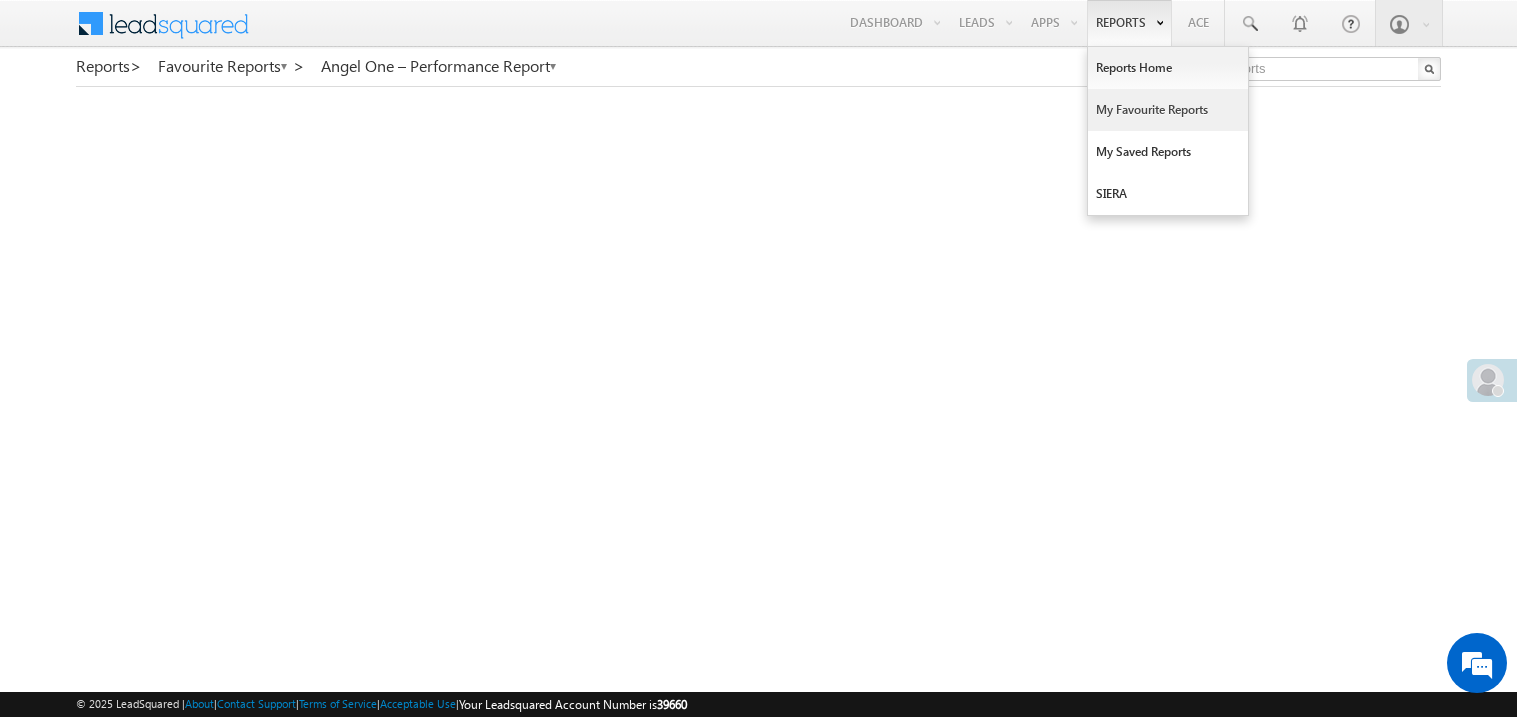 click on "My Favourite Reports" at bounding box center (1168, 110) 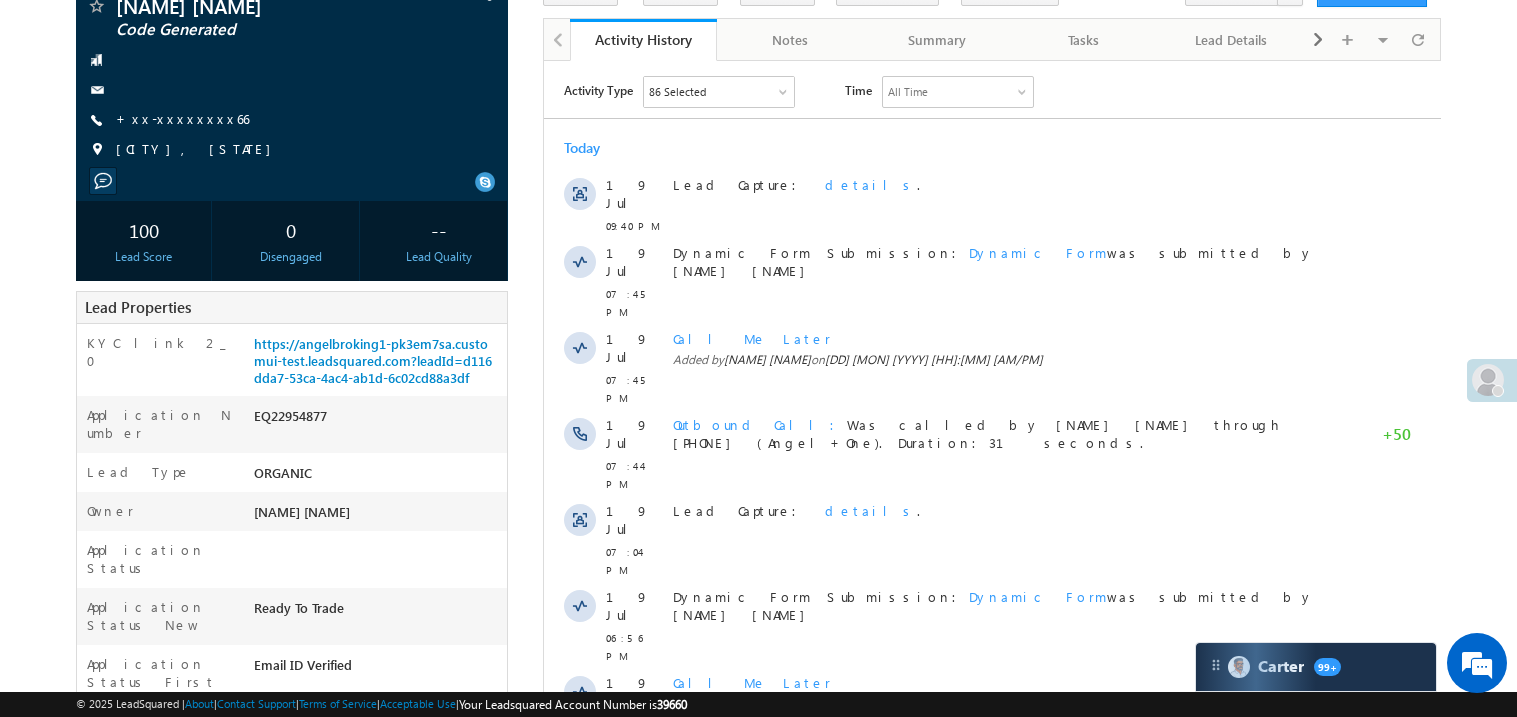 scroll, scrollTop: 199, scrollLeft: 0, axis: vertical 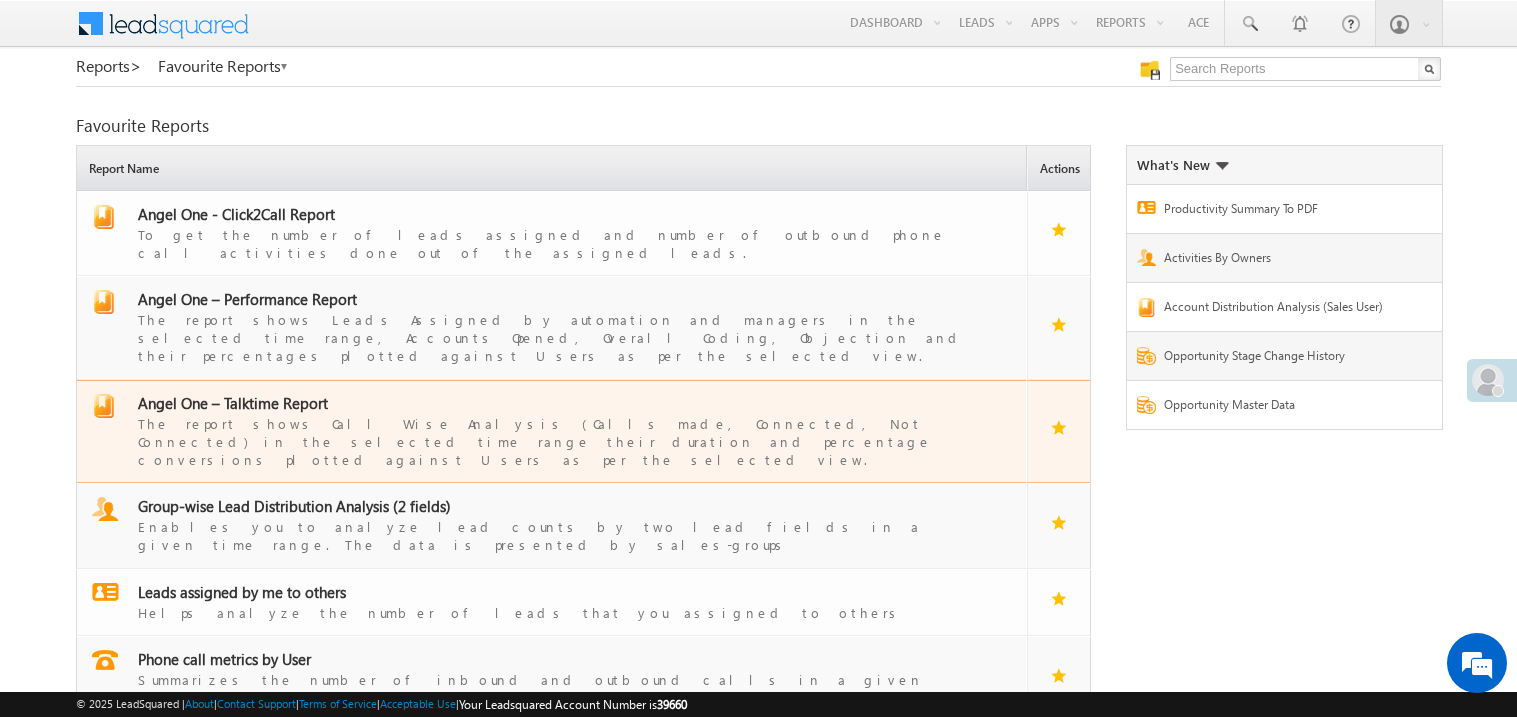 click on "Angel One – Talktime Report" at bounding box center (233, 403) 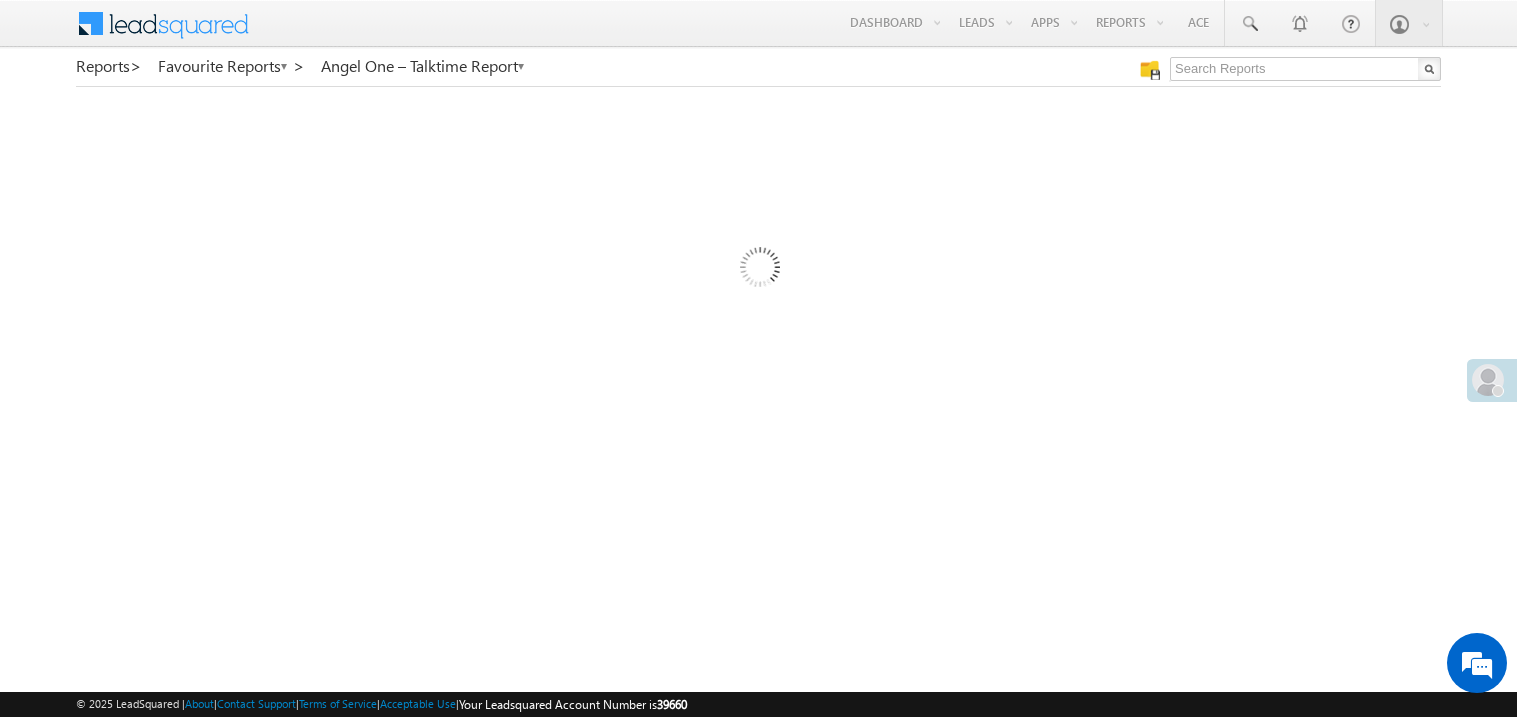 scroll, scrollTop: 0, scrollLeft: 0, axis: both 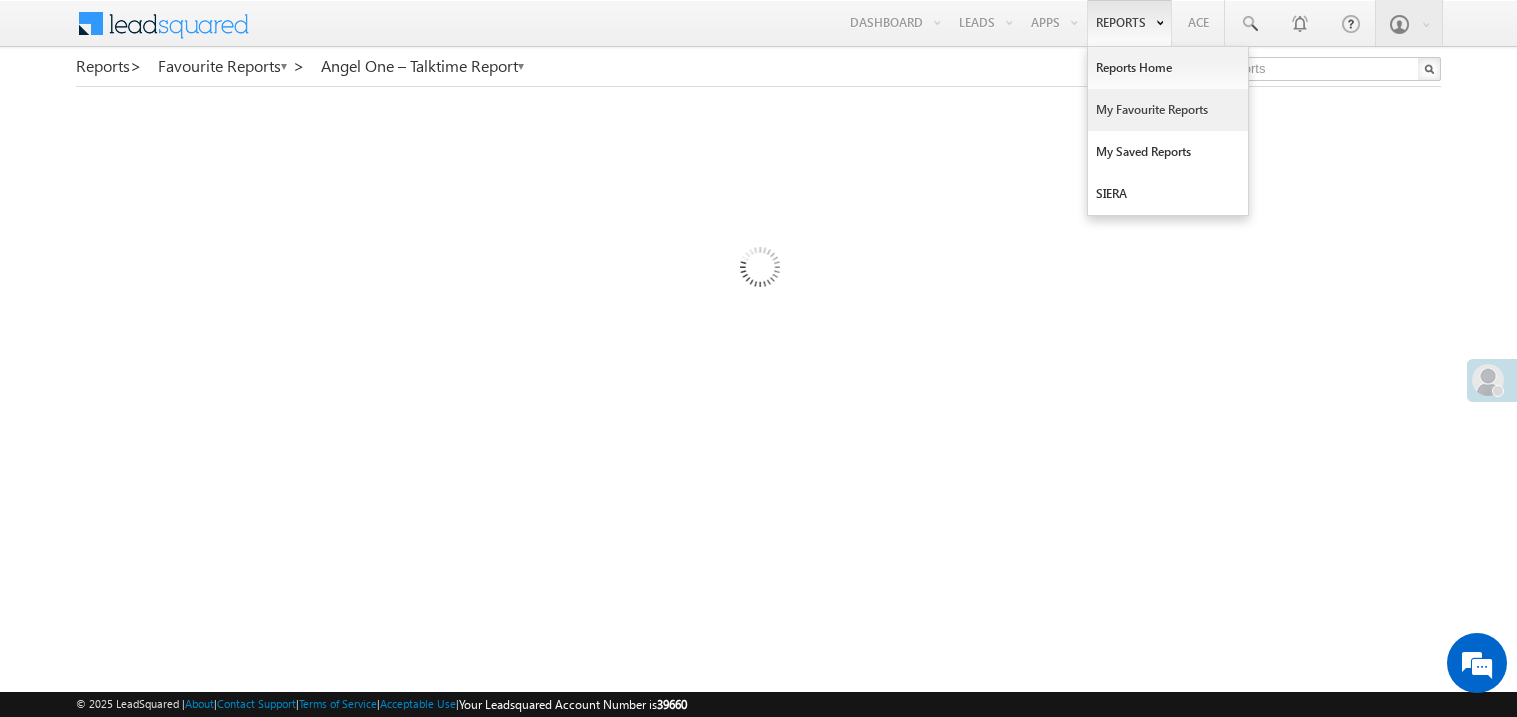 click on "My Favourite Reports" at bounding box center [1168, 110] 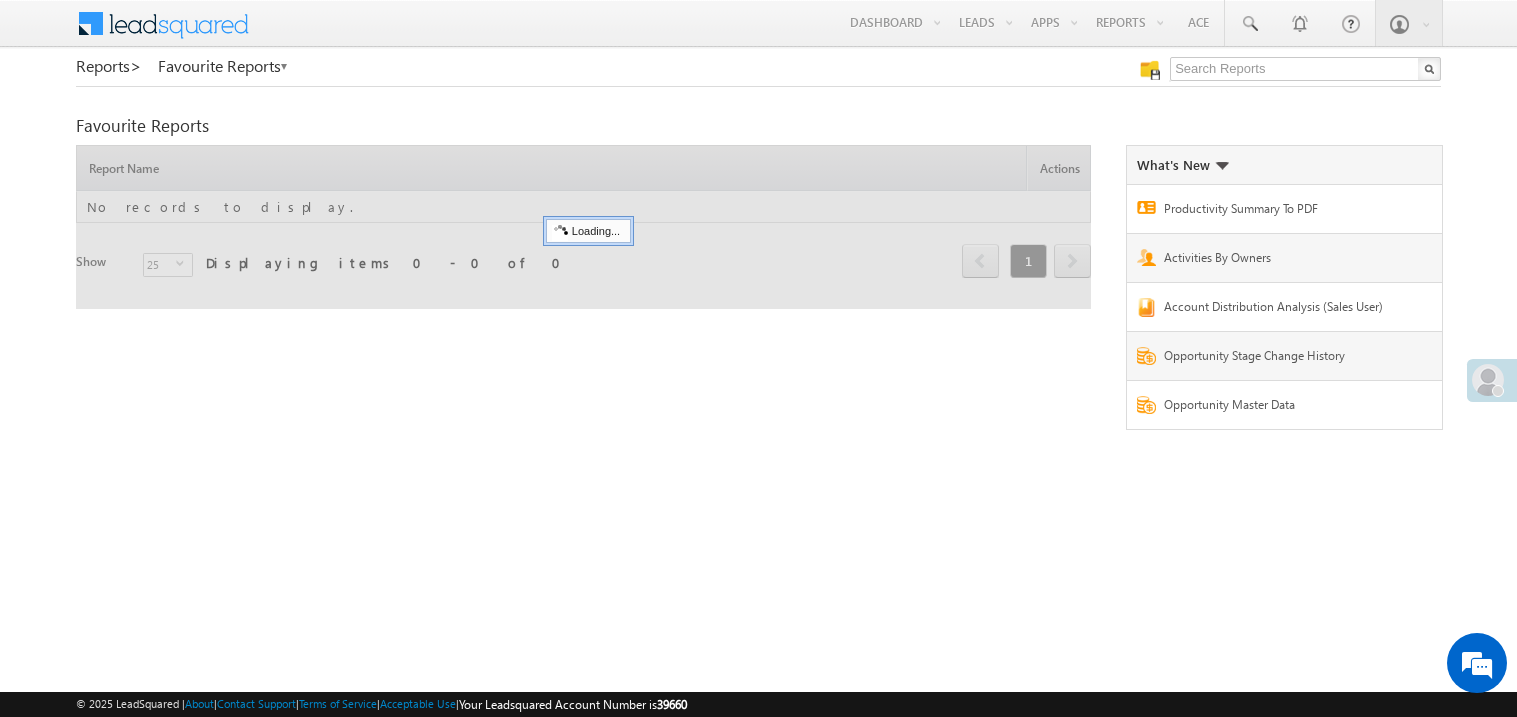 scroll, scrollTop: 0, scrollLeft: 0, axis: both 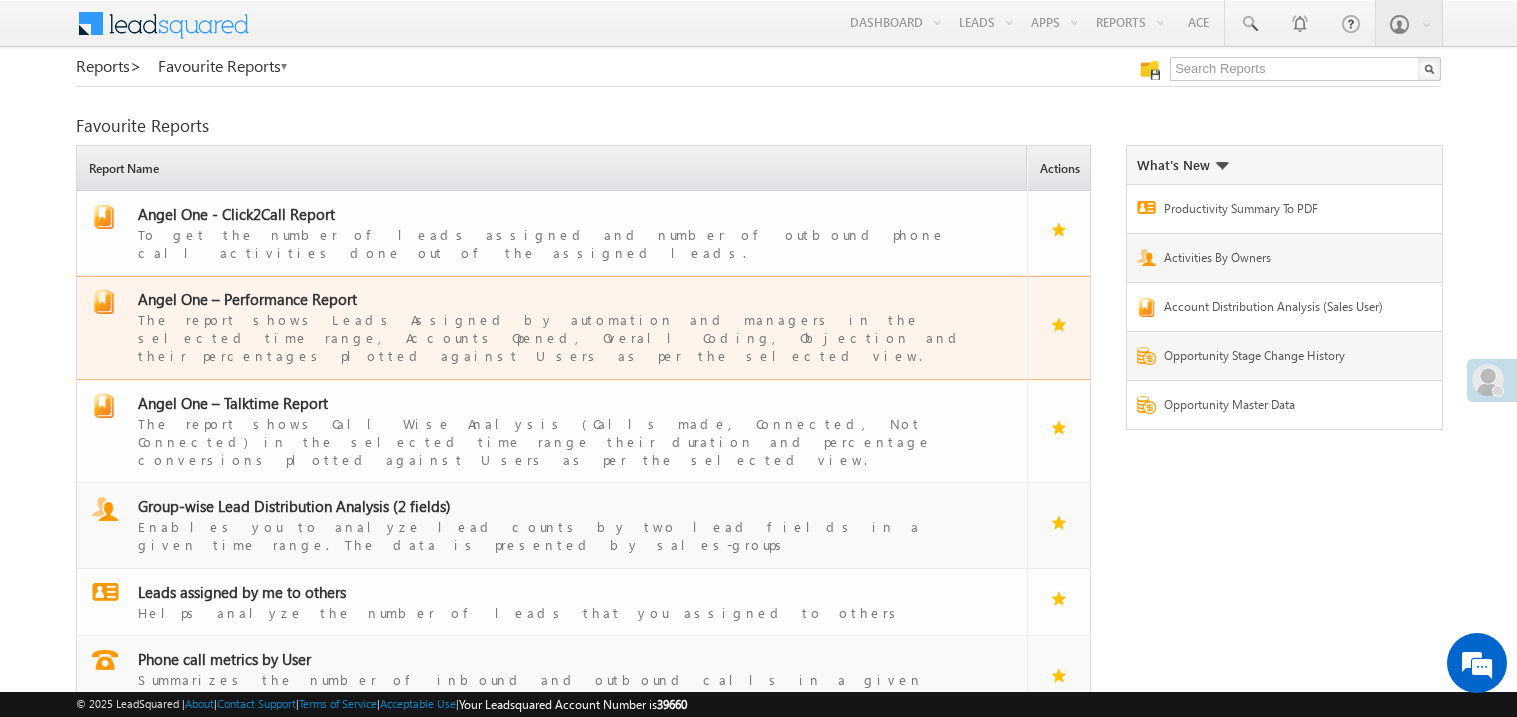 click on "Angel One – Performance Report" at bounding box center [247, 299] 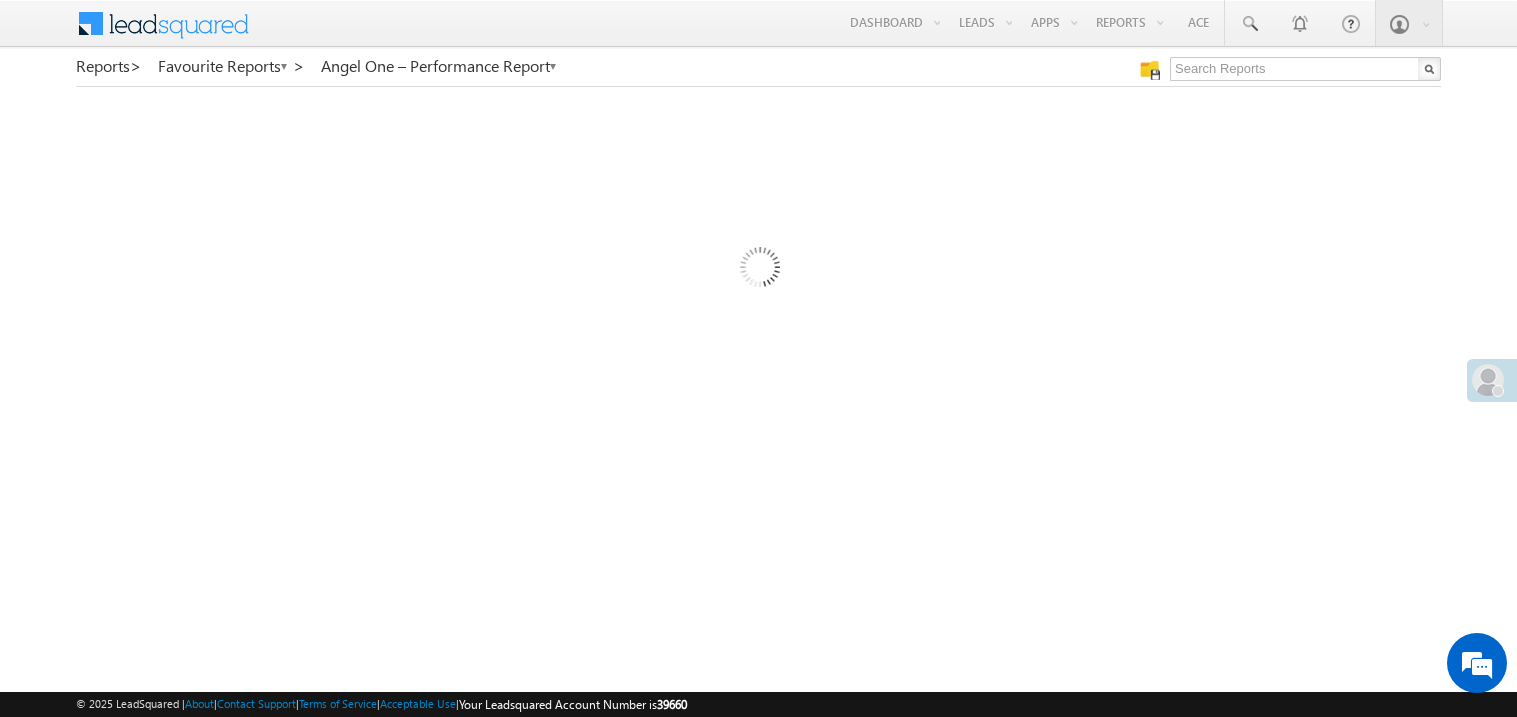 scroll, scrollTop: 0, scrollLeft: 0, axis: both 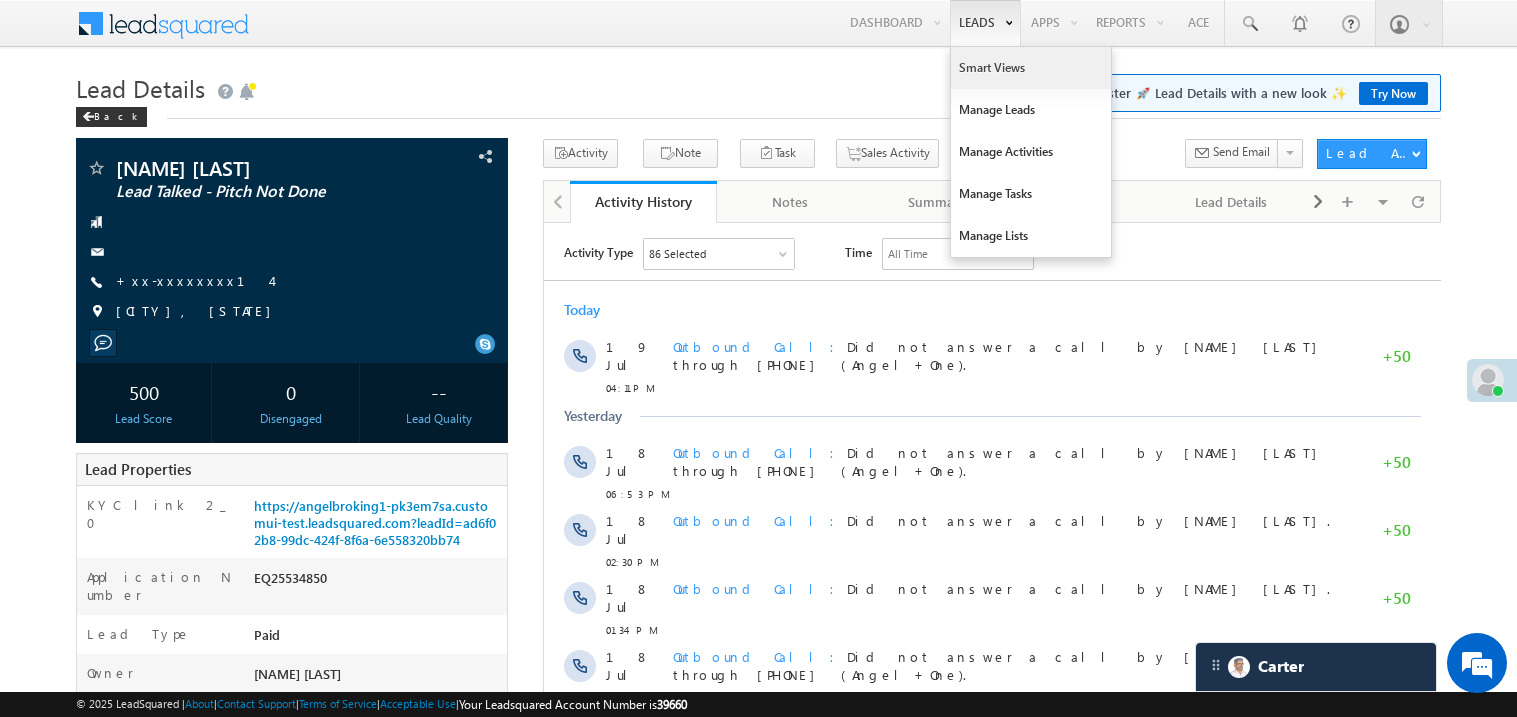 click on "Smart Views" at bounding box center [1031, 68] 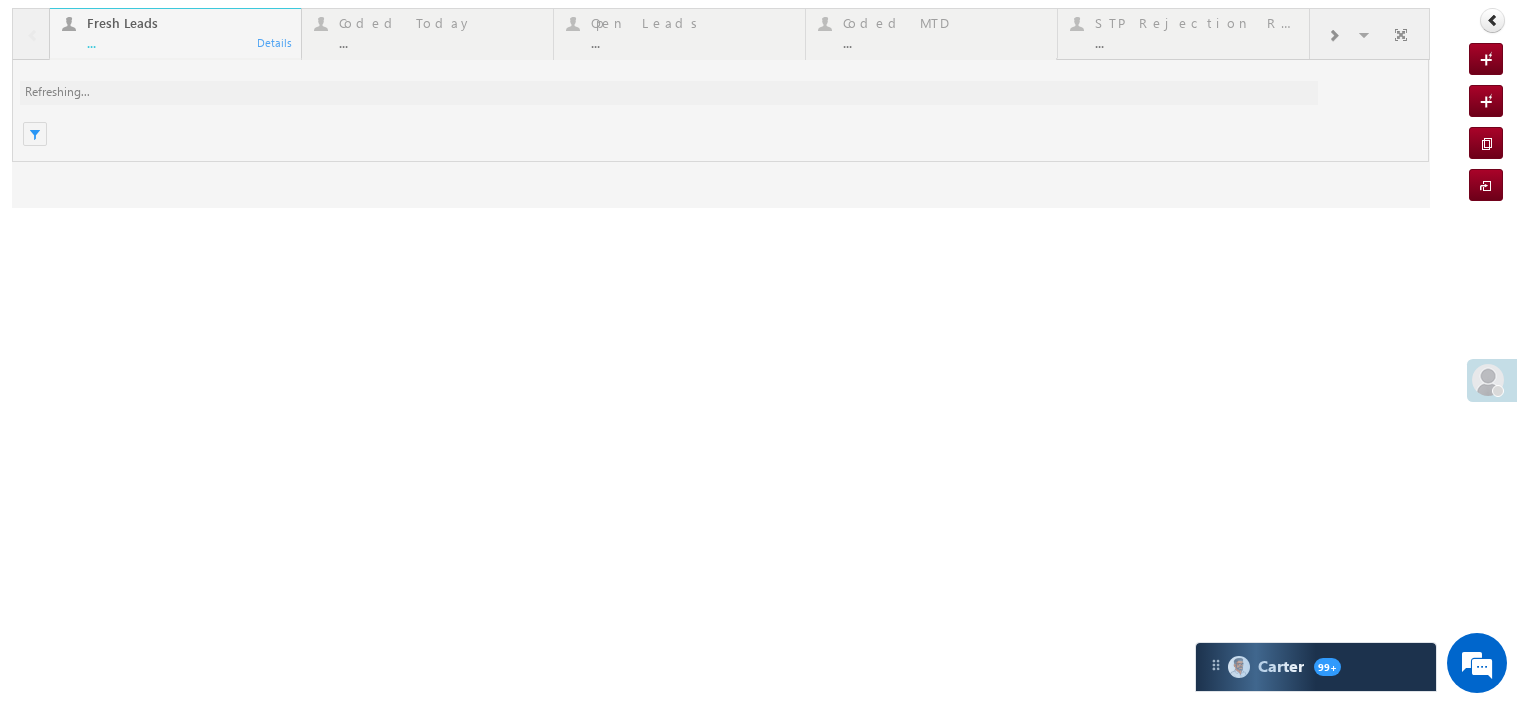 scroll, scrollTop: 0, scrollLeft: 0, axis: both 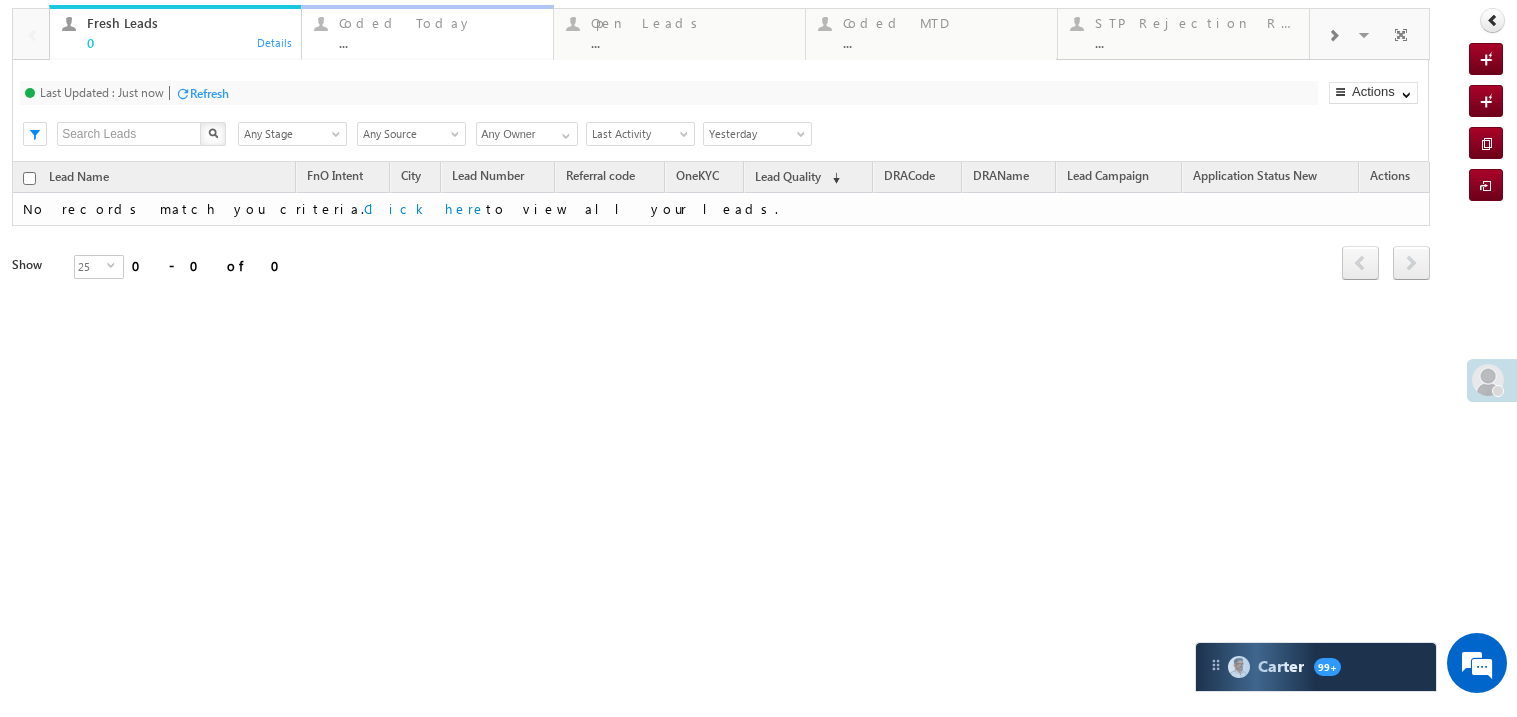 click on "..." at bounding box center [440, 42] 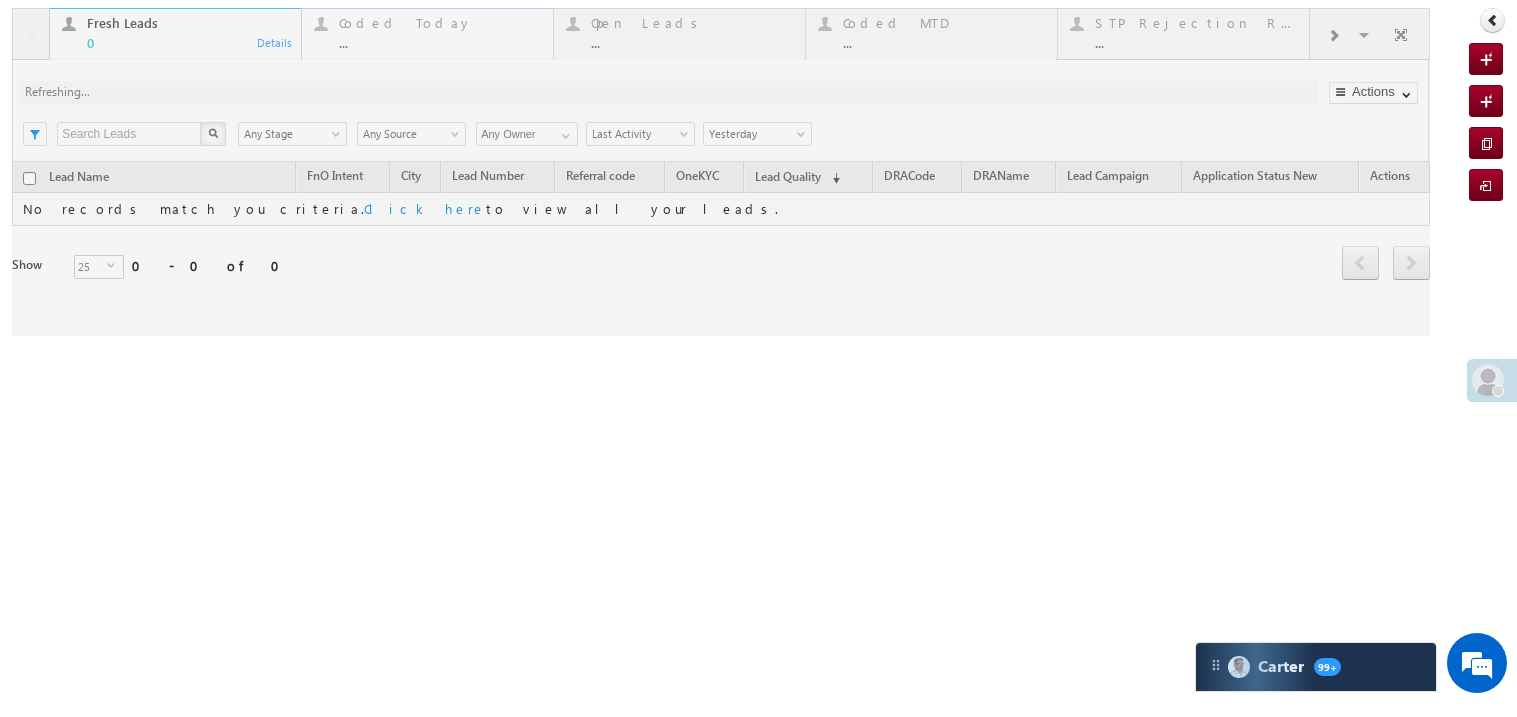 scroll, scrollTop: 0, scrollLeft: 0, axis: both 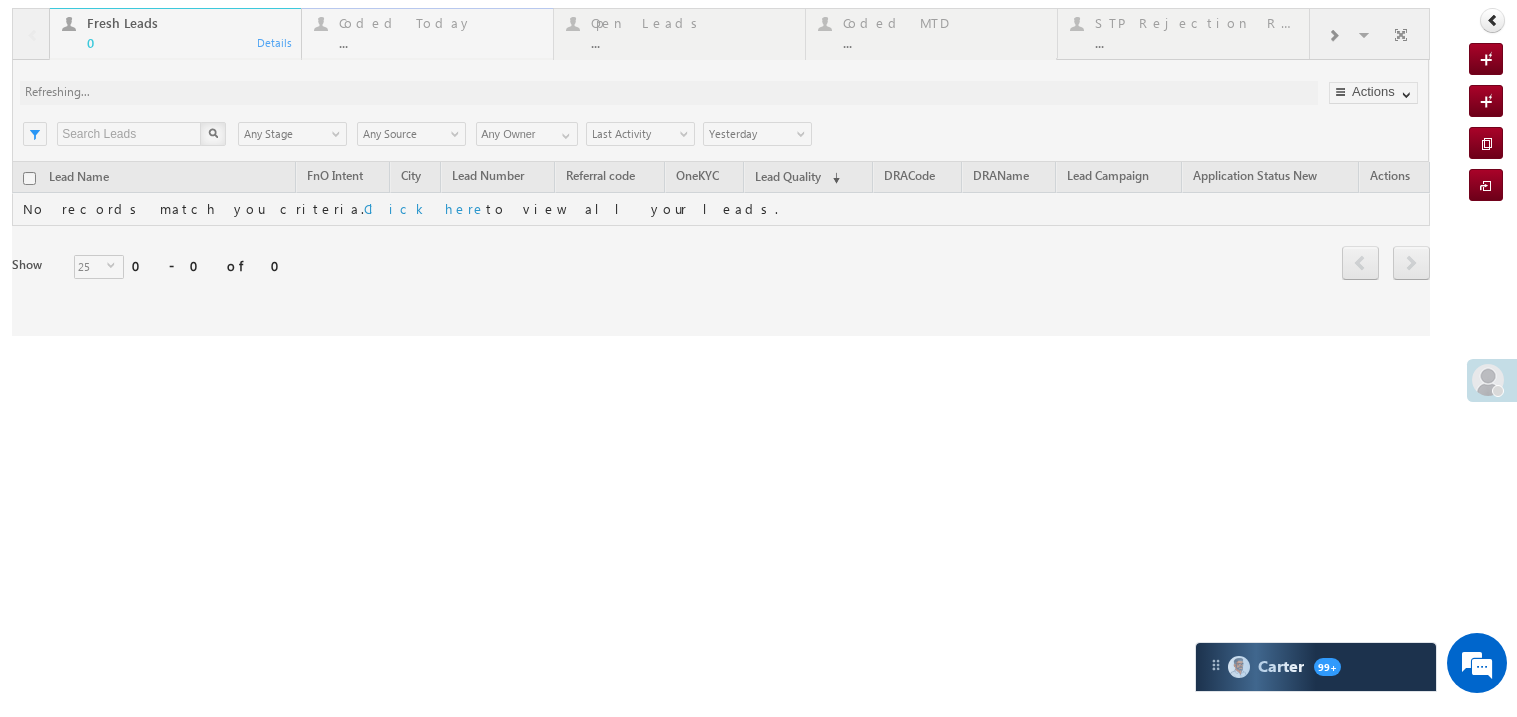 click at bounding box center (721, 172) 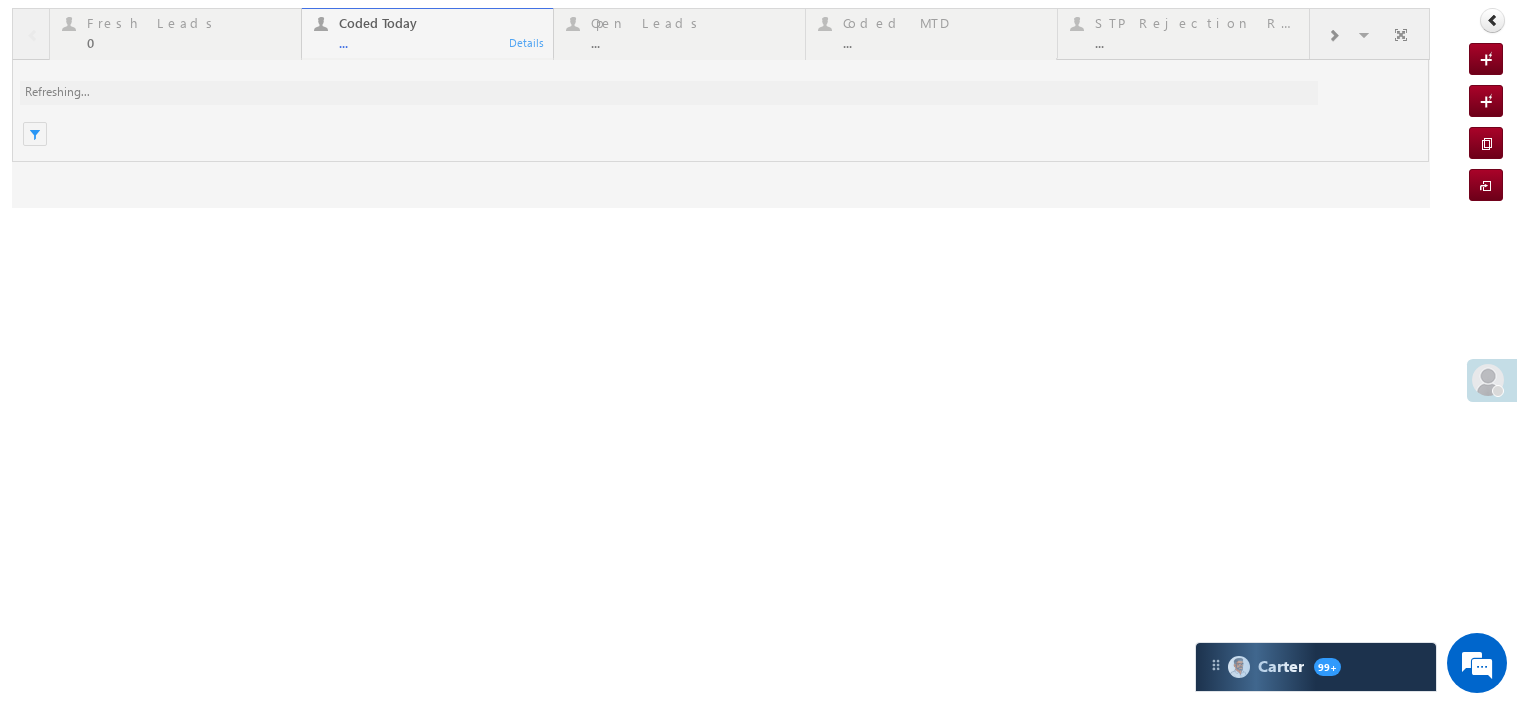scroll, scrollTop: 0, scrollLeft: 0, axis: both 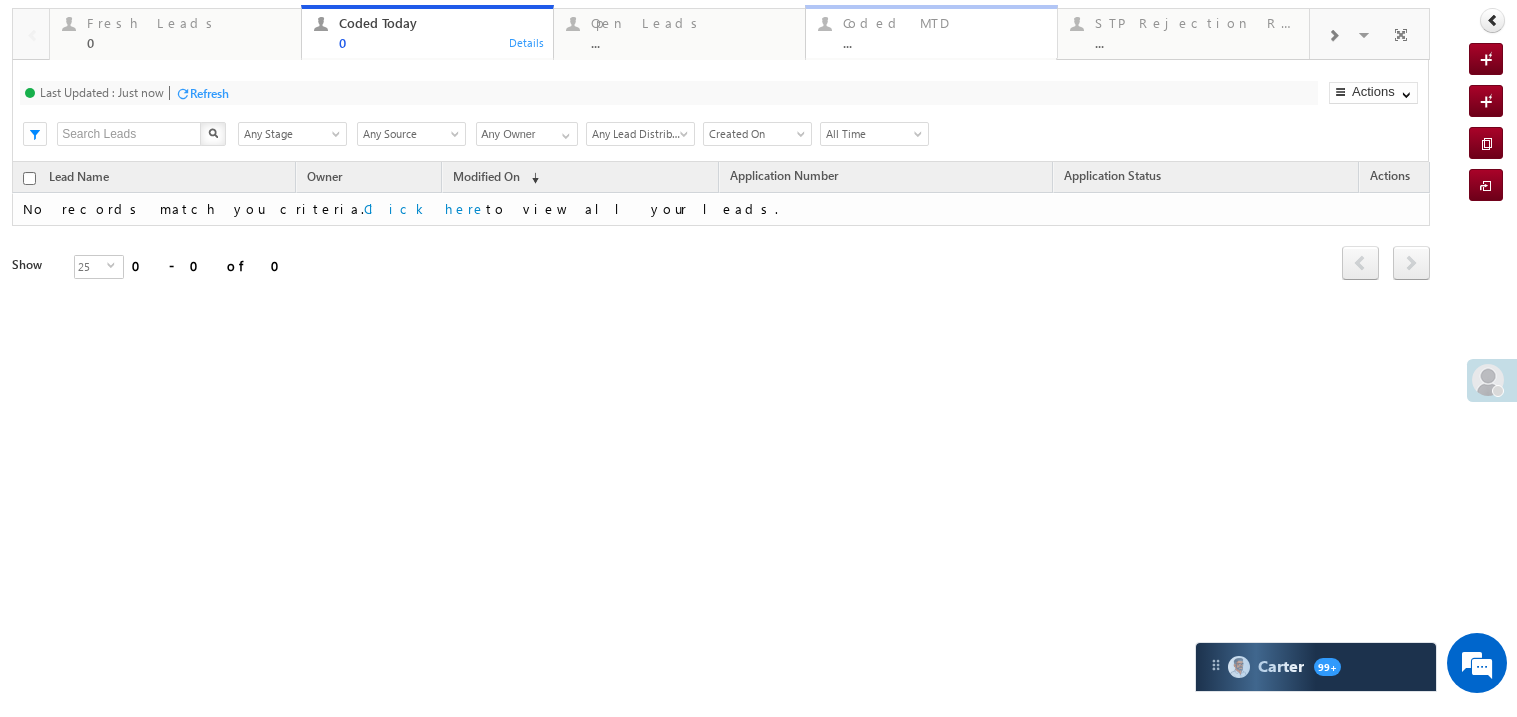 click on "Coded MTD ..." at bounding box center (944, 30) 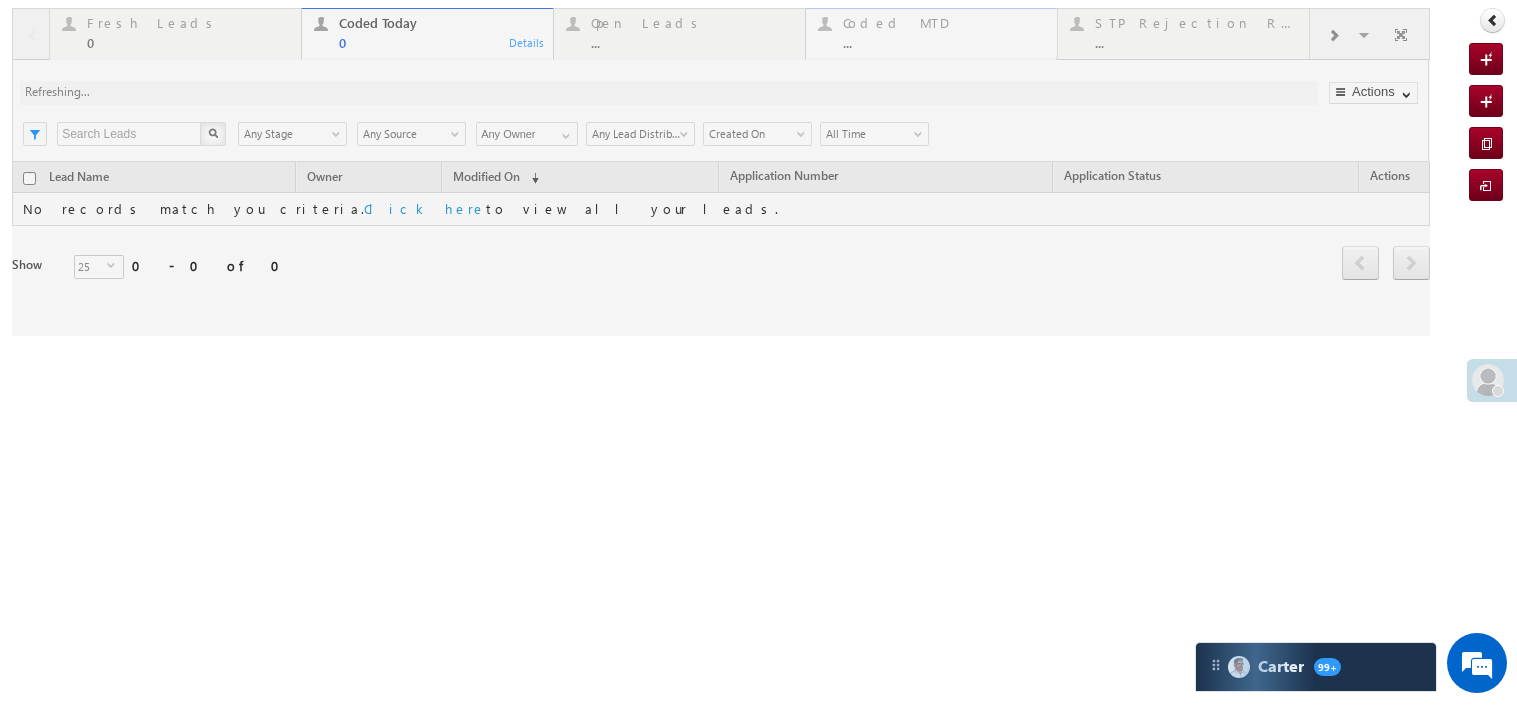 click at bounding box center (721, 172) 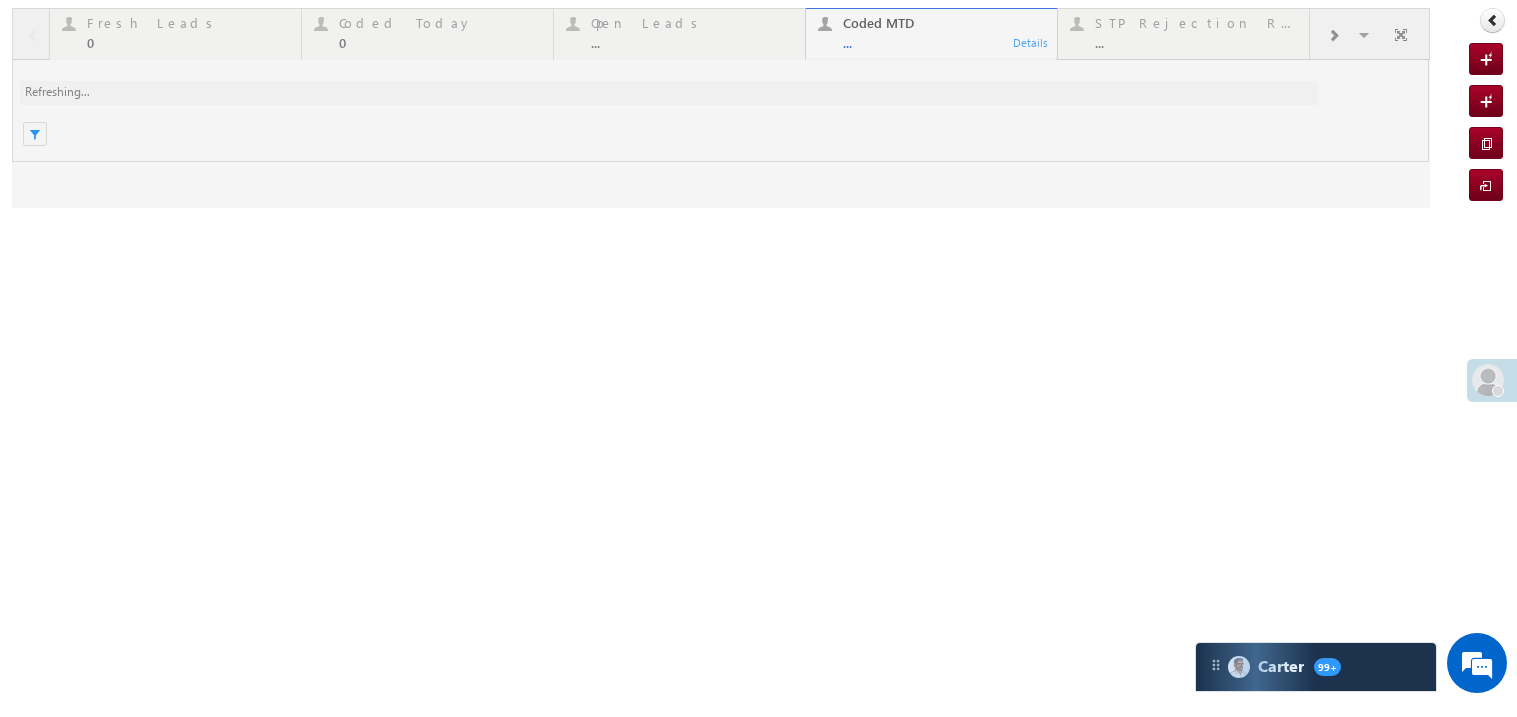 scroll, scrollTop: 0, scrollLeft: 0, axis: both 